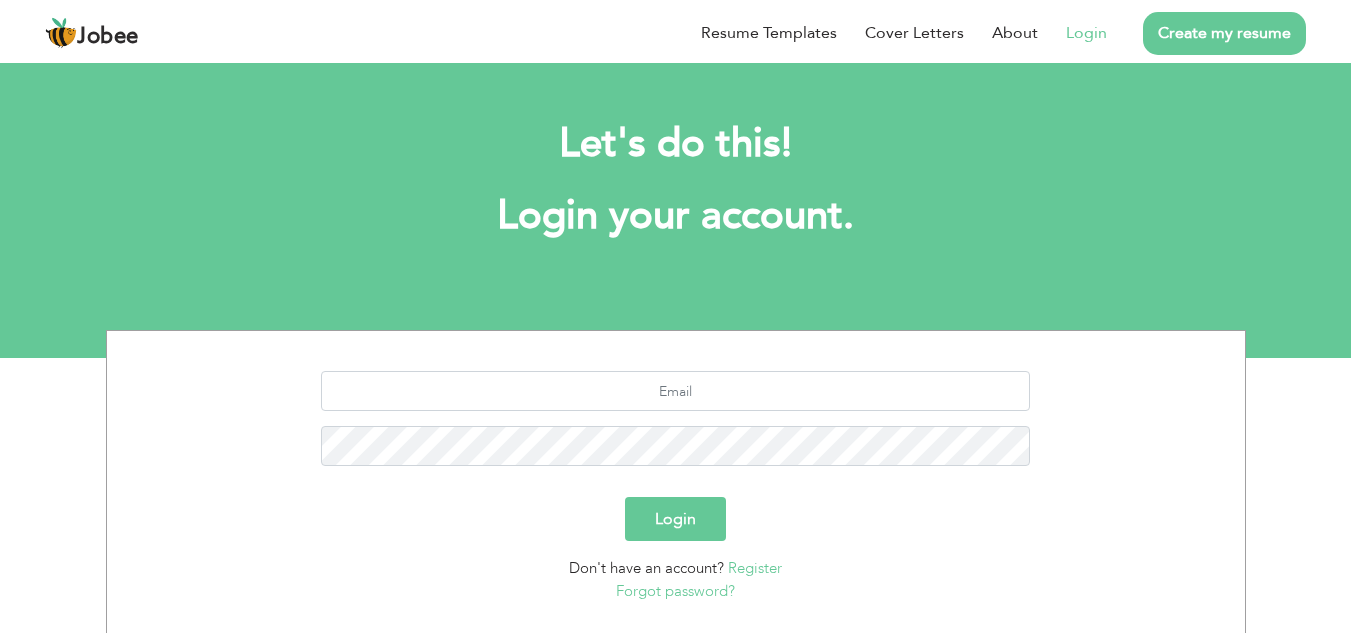 scroll, scrollTop: 0, scrollLeft: 0, axis: both 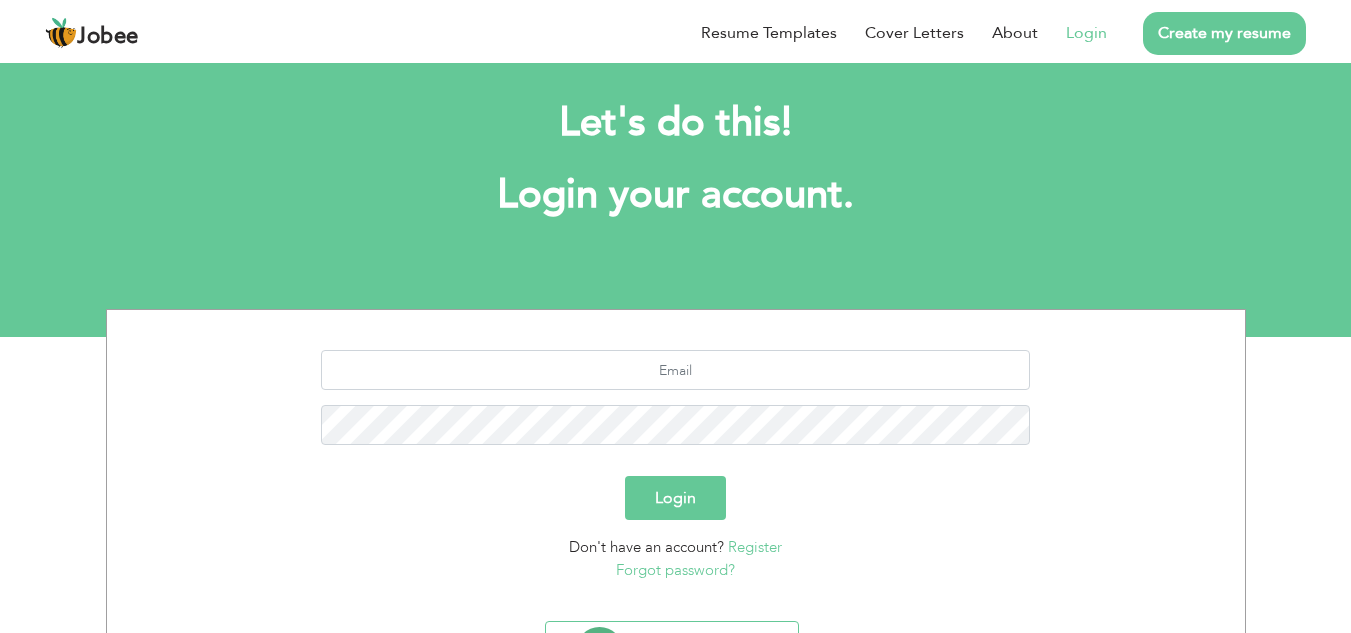 click on "Create my resume" at bounding box center (1224, 33) 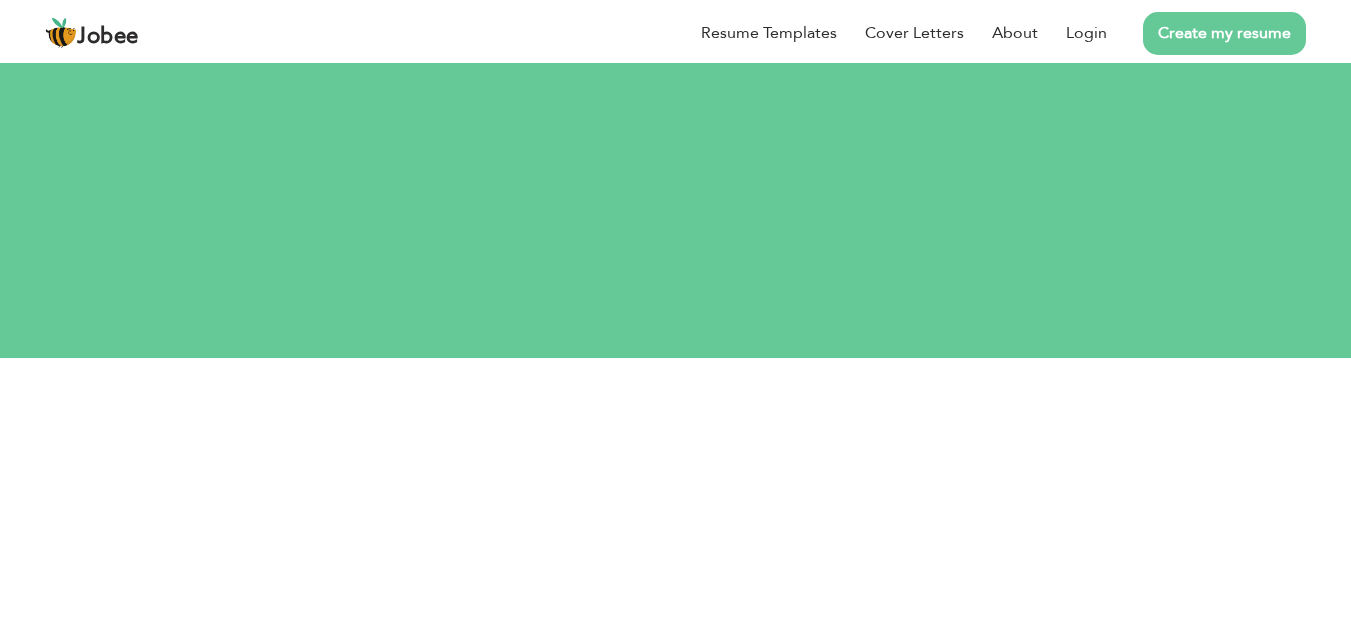 scroll, scrollTop: 0, scrollLeft: 0, axis: both 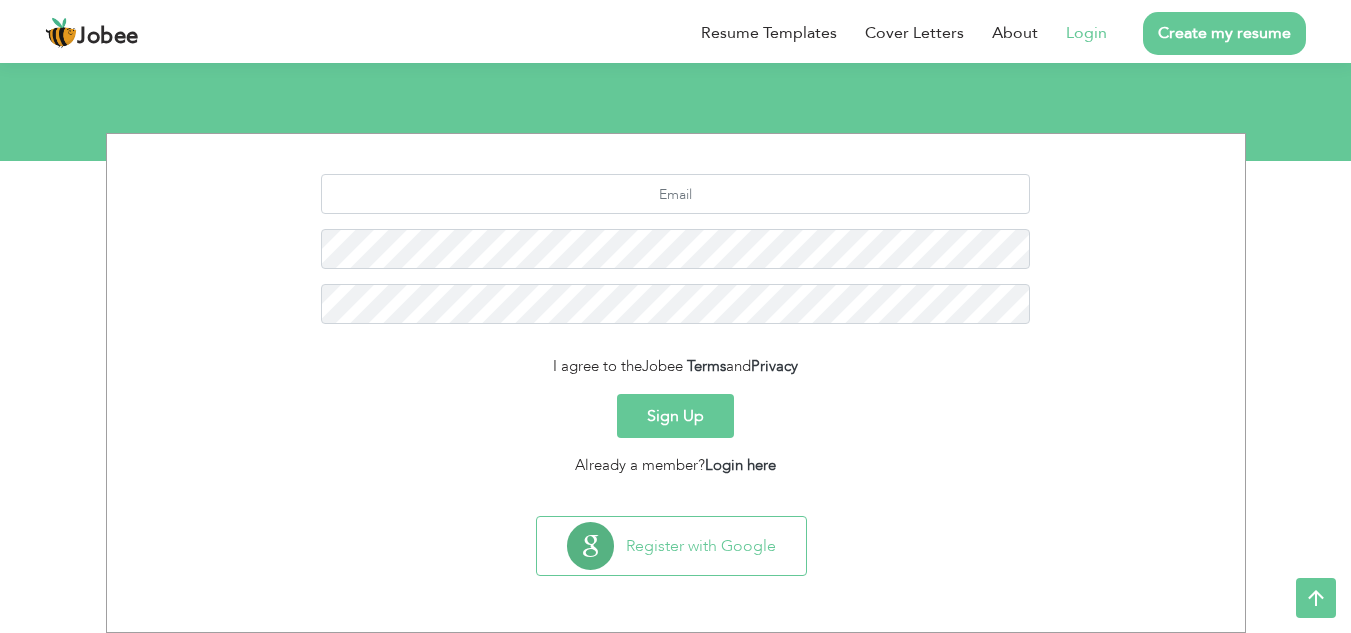 click on "Login" at bounding box center [1086, 33] 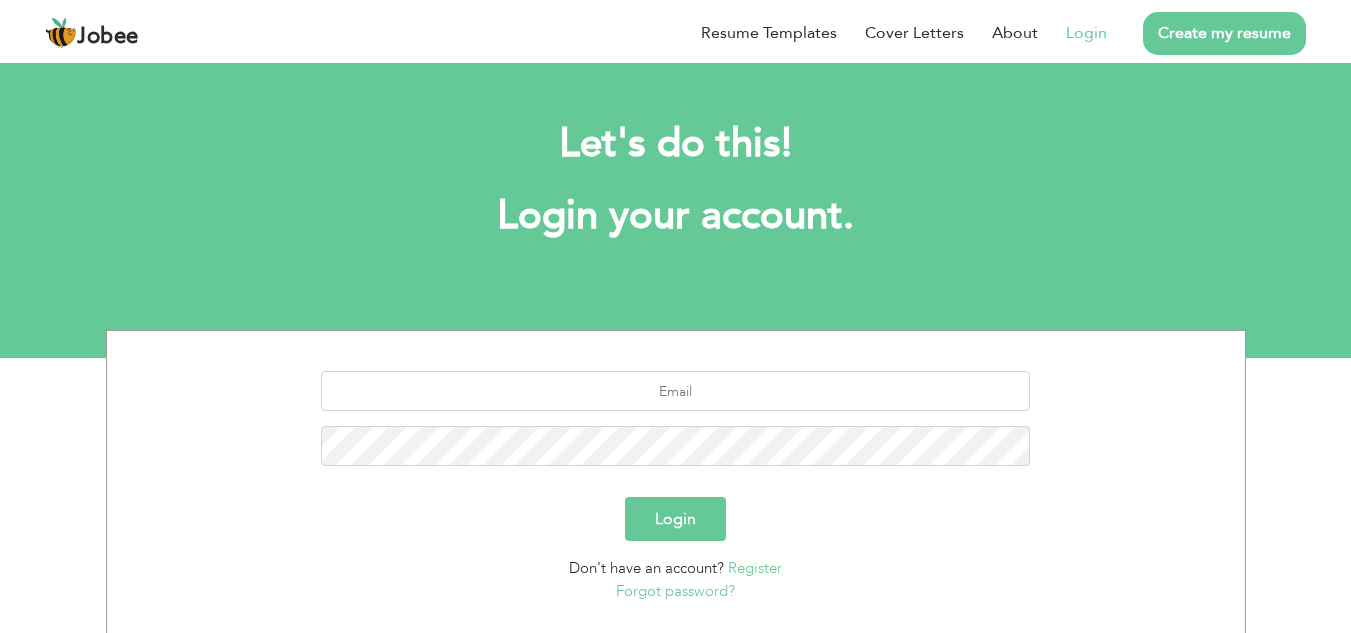 scroll, scrollTop: 0, scrollLeft: 0, axis: both 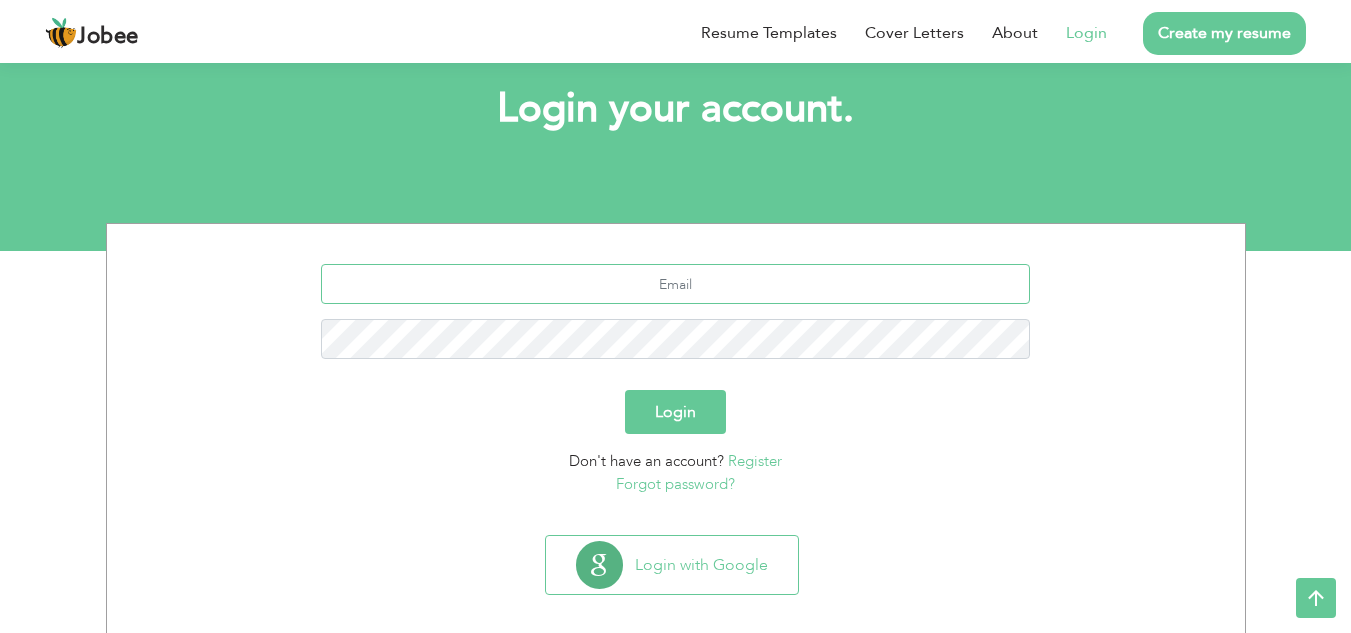 click at bounding box center [675, 284] 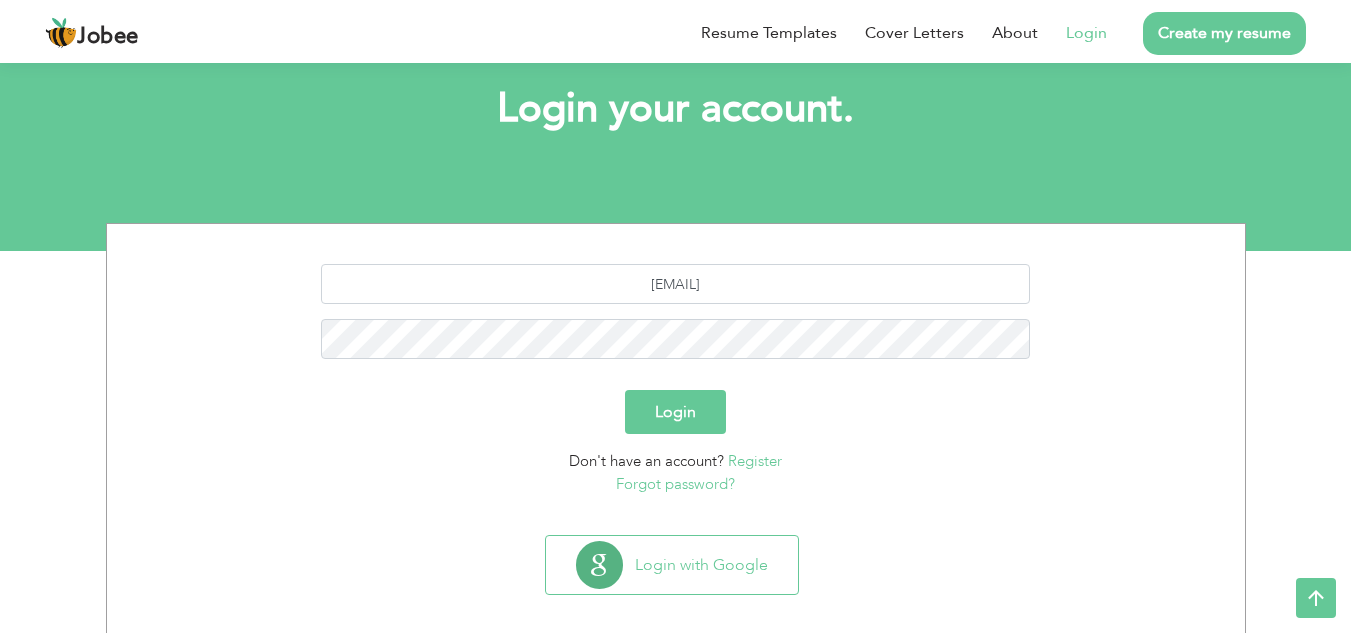 click on "Login" at bounding box center (675, 412) 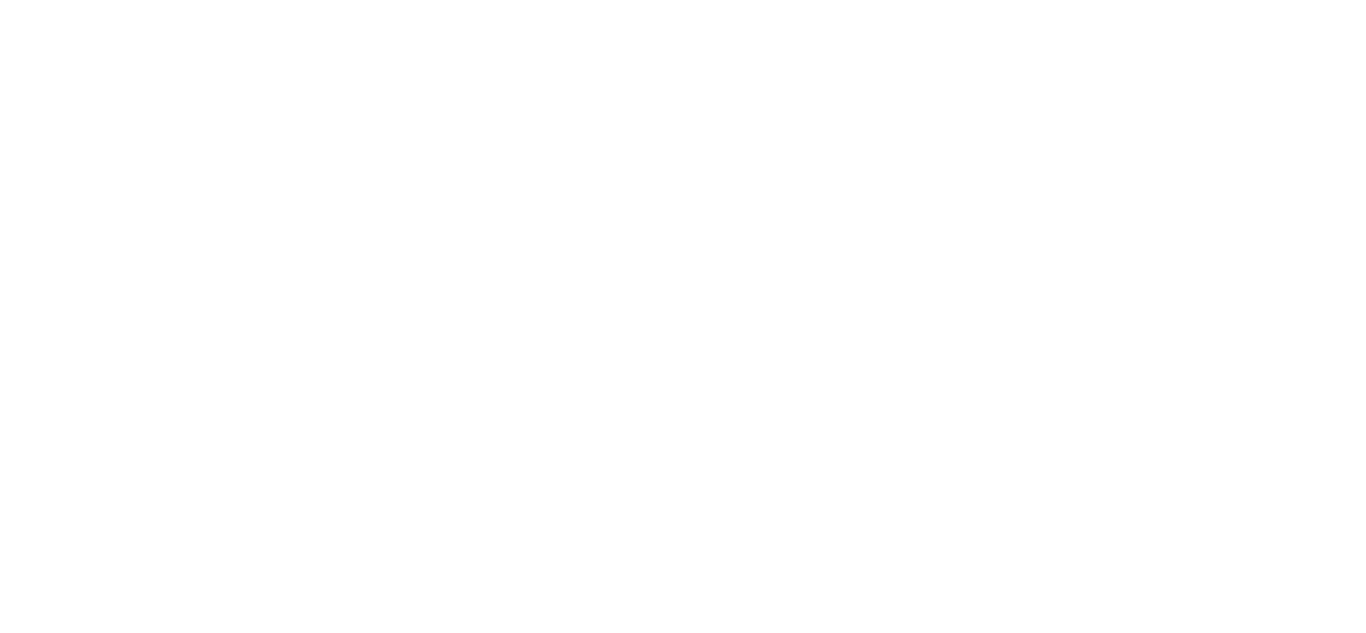 scroll, scrollTop: 0, scrollLeft: 0, axis: both 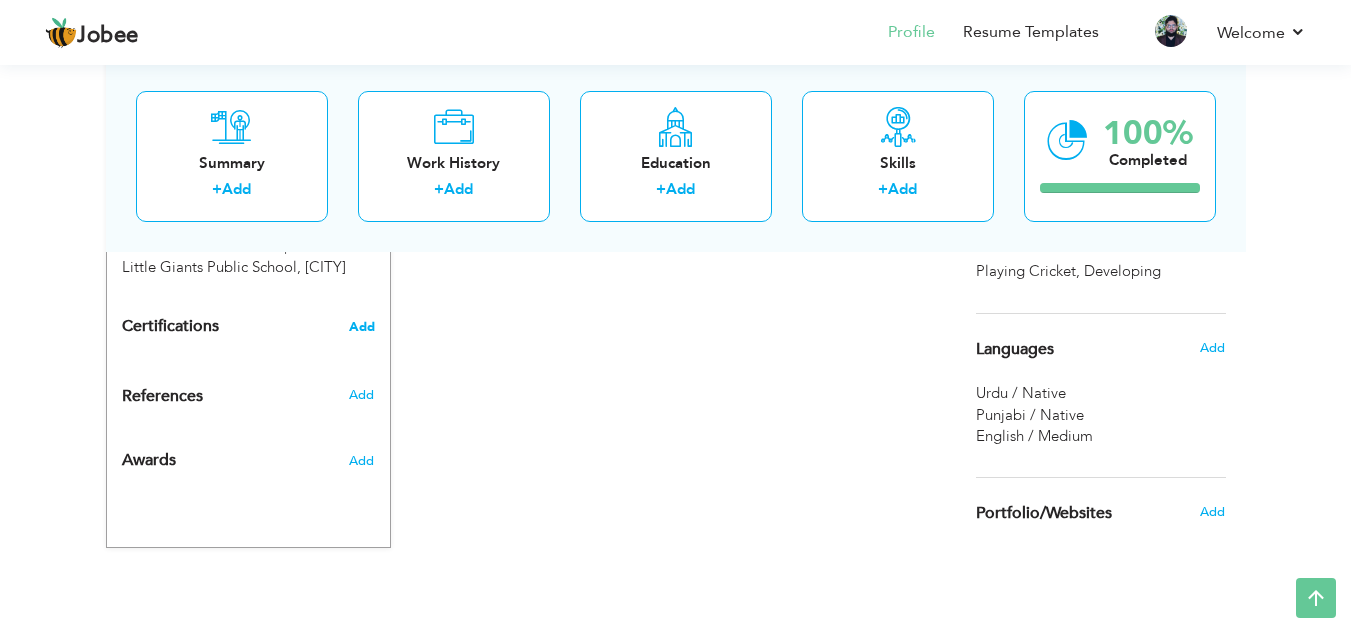 click on "Add" at bounding box center [362, 327] 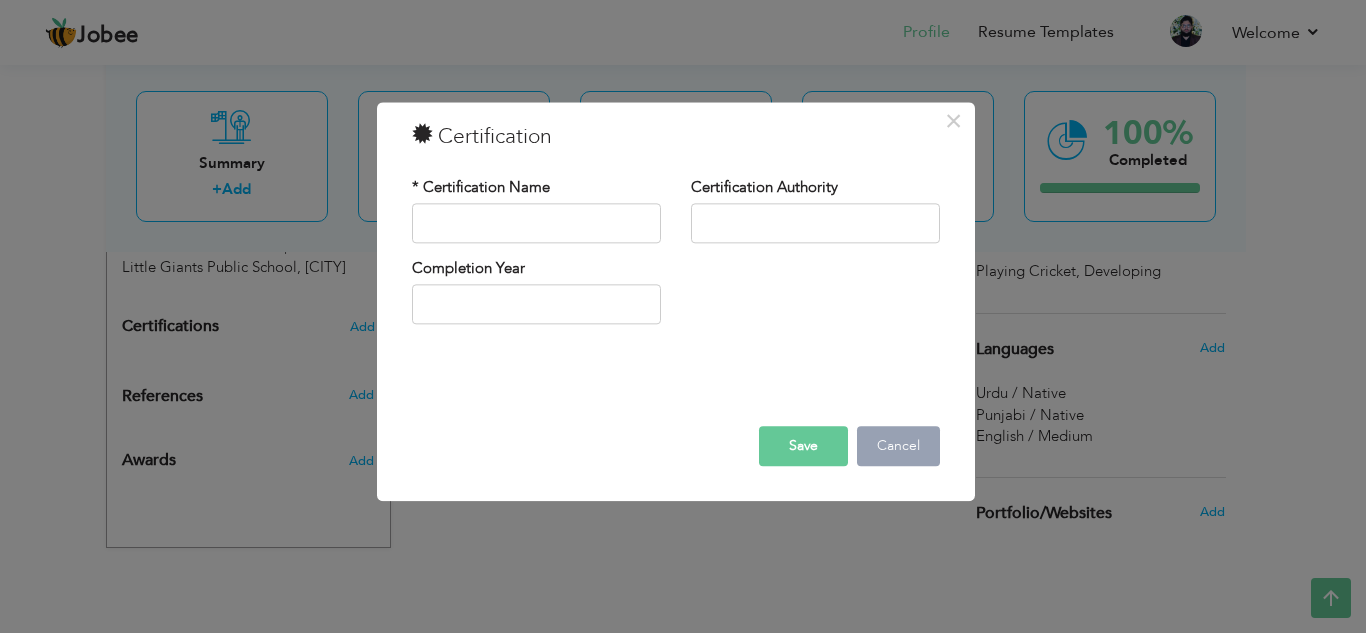 click on "Cancel" at bounding box center [898, 446] 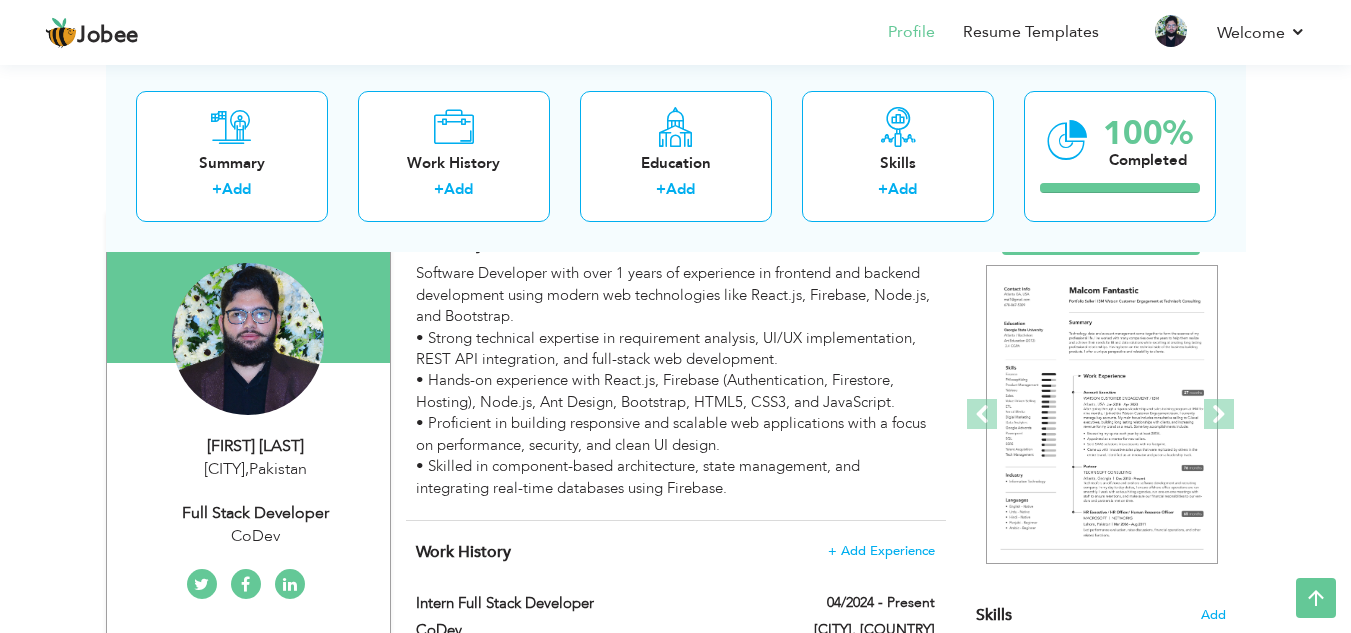 scroll, scrollTop: 0, scrollLeft: 0, axis: both 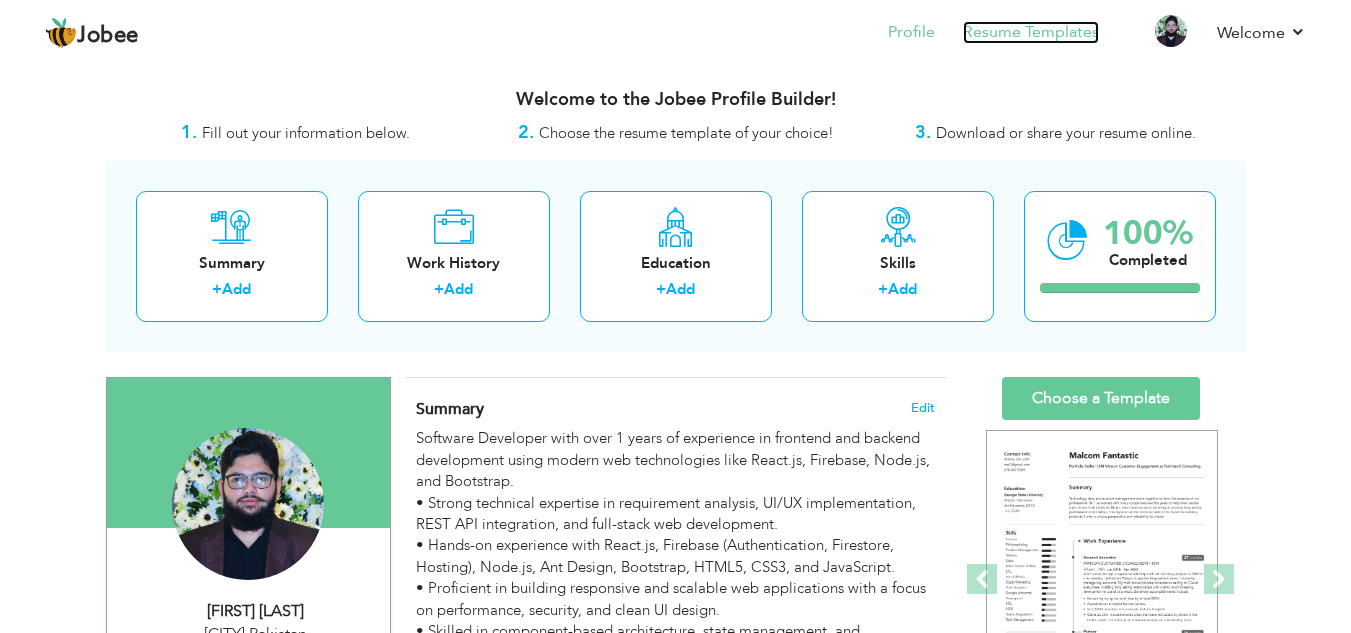click on "Resume Templates" at bounding box center [1031, 32] 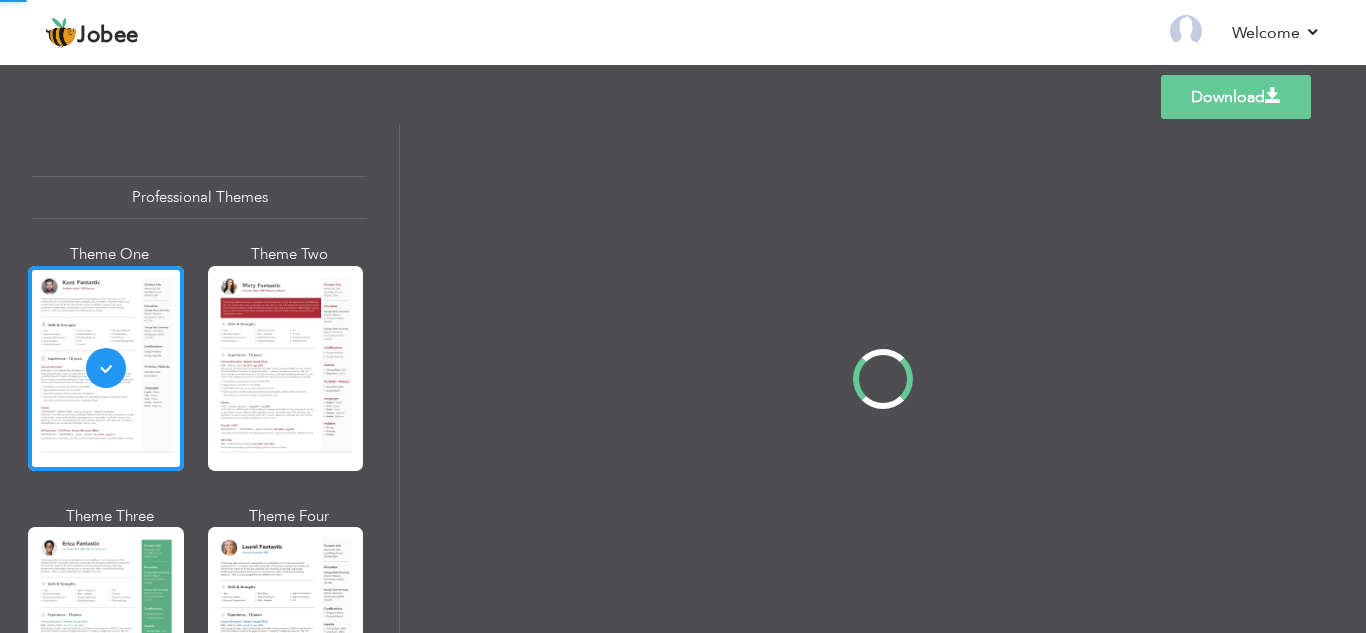 scroll, scrollTop: 0, scrollLeft: 0, axis: both 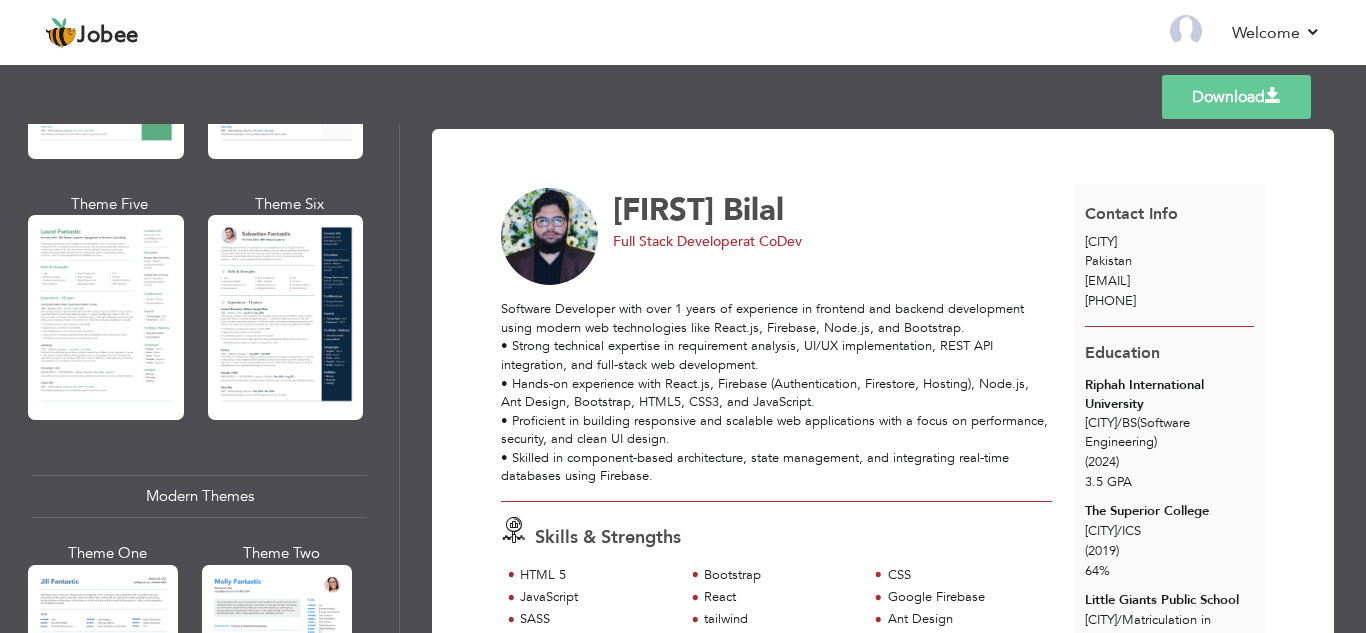 click at bounding box center (286, 317) 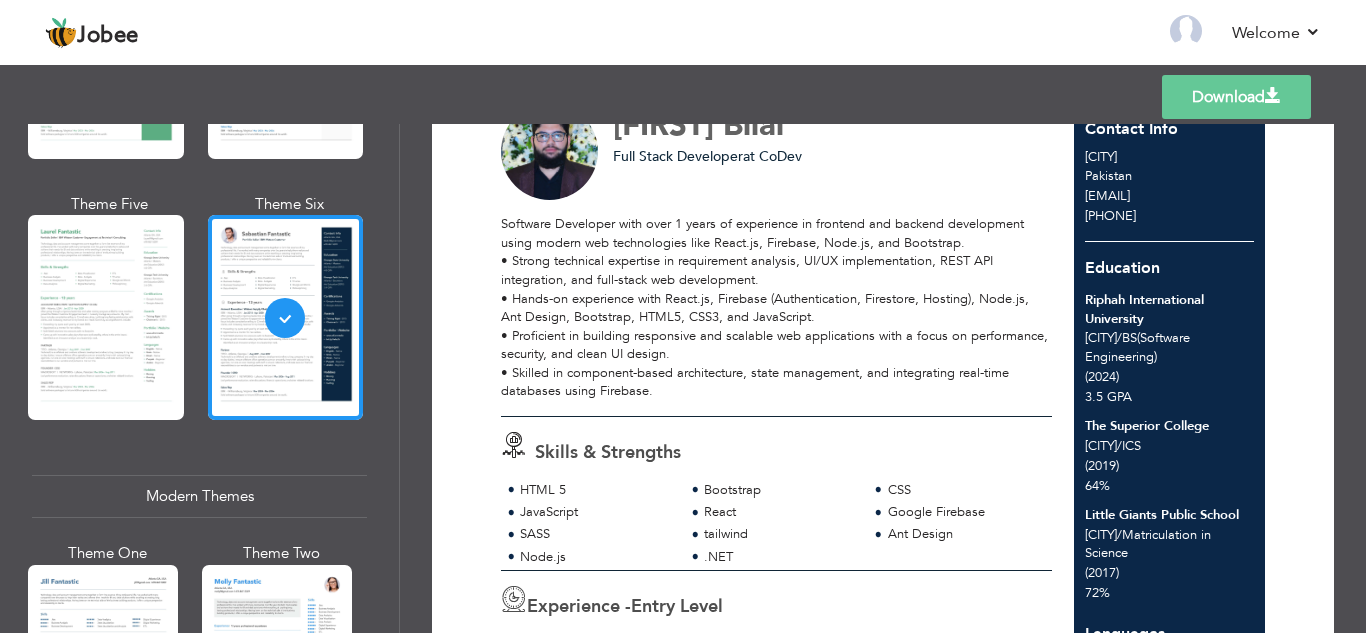 scroll, scrollTop: 0, scrollLeft: 0, axis: both 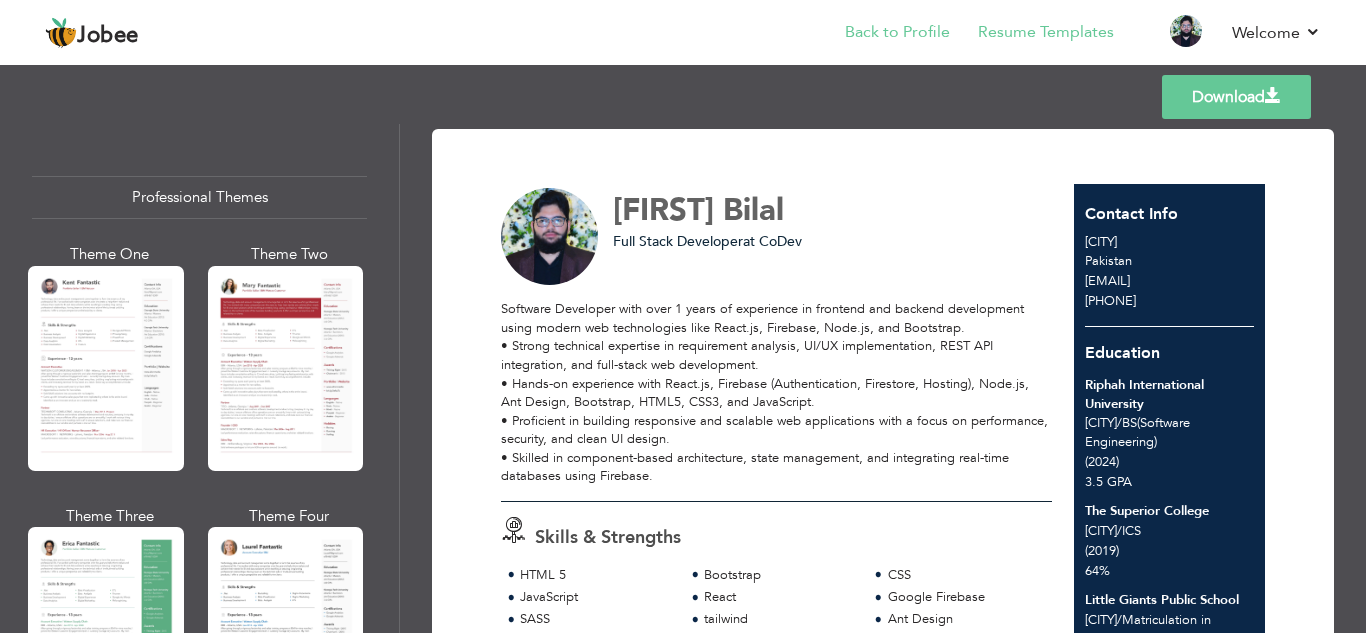 click on "Back to Profile" at bounding box center (883, 34) 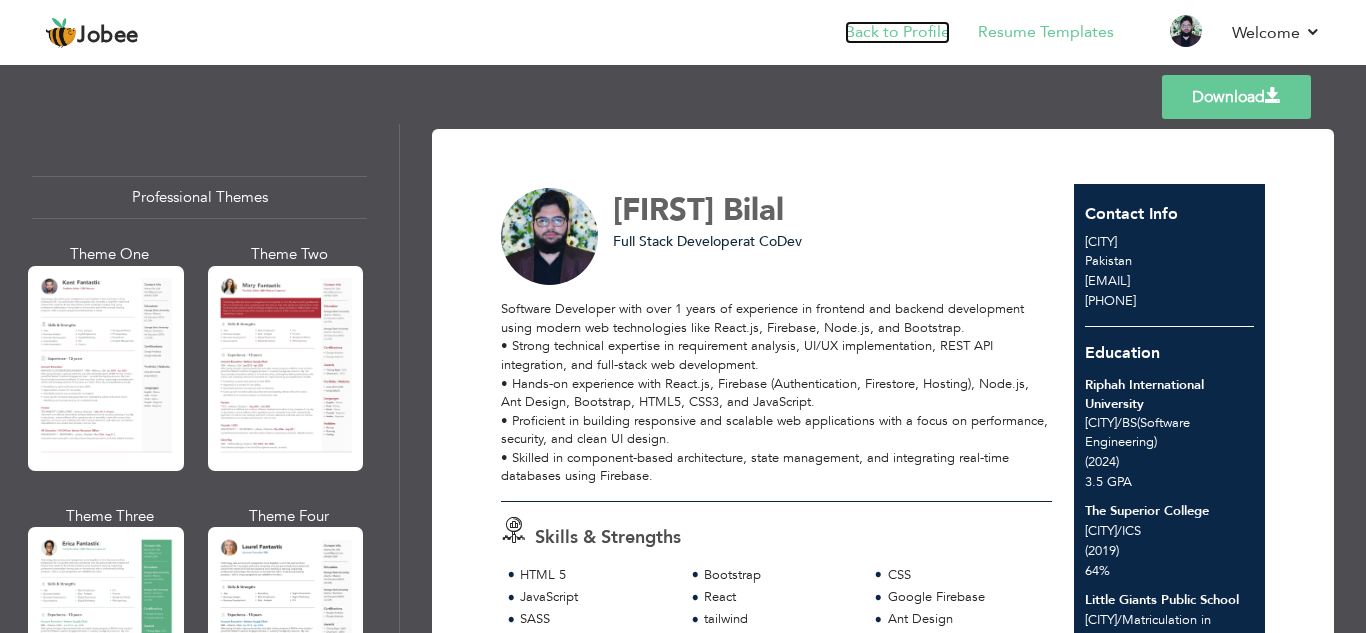 click on "Back to Profile" at bounding box center [897, 32] 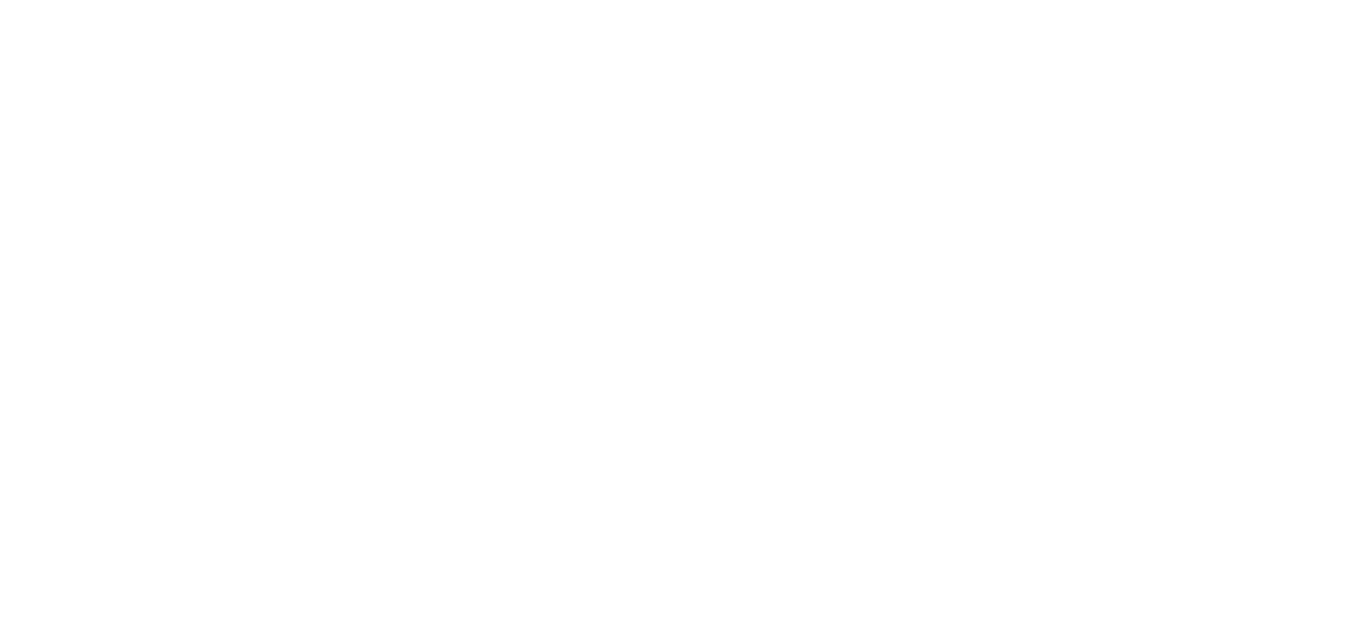scroll, scrollTop: 0, scrollLeft: 0, axis: both 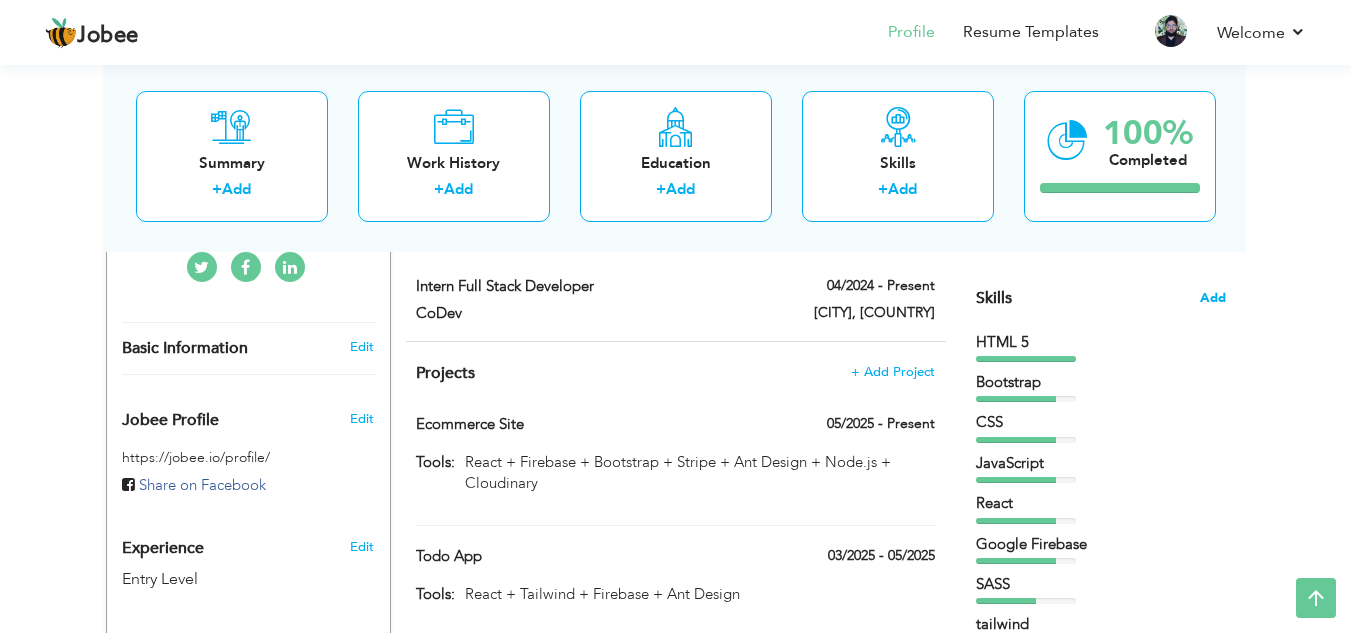 click on "Add" at bounding box center (1213, 298) 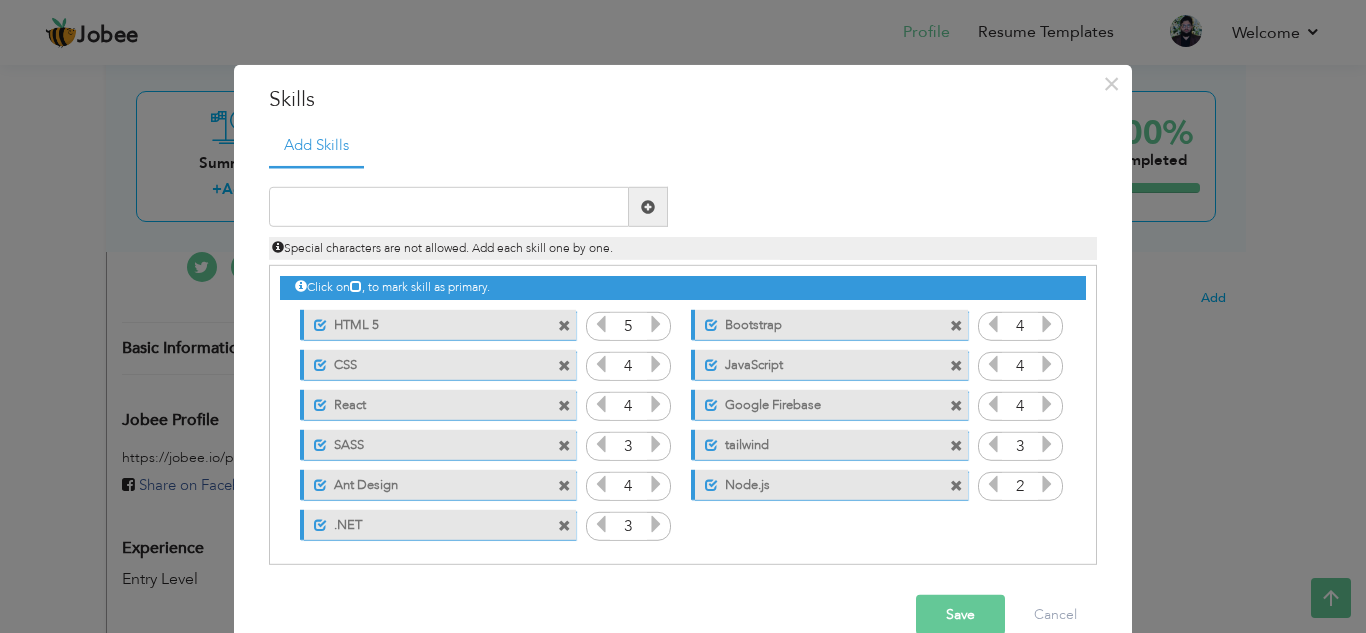 click at bounding box center [564, 525] 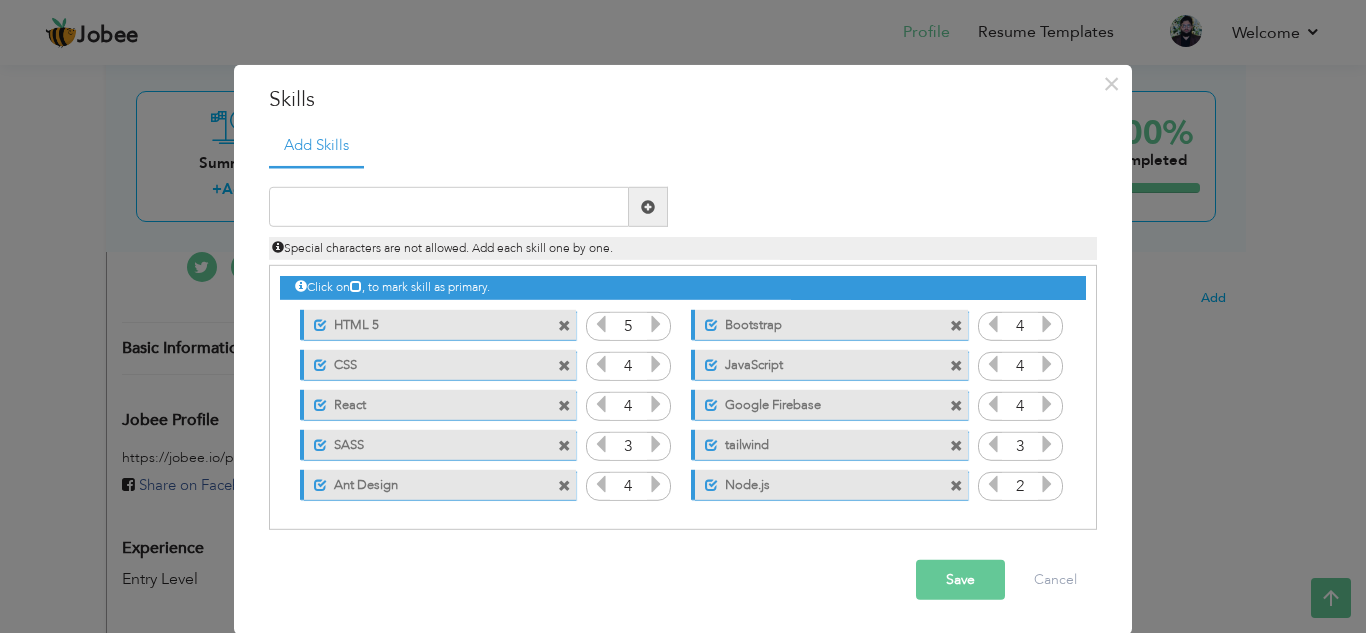 click on "Save" at bounding box center [960, 580] 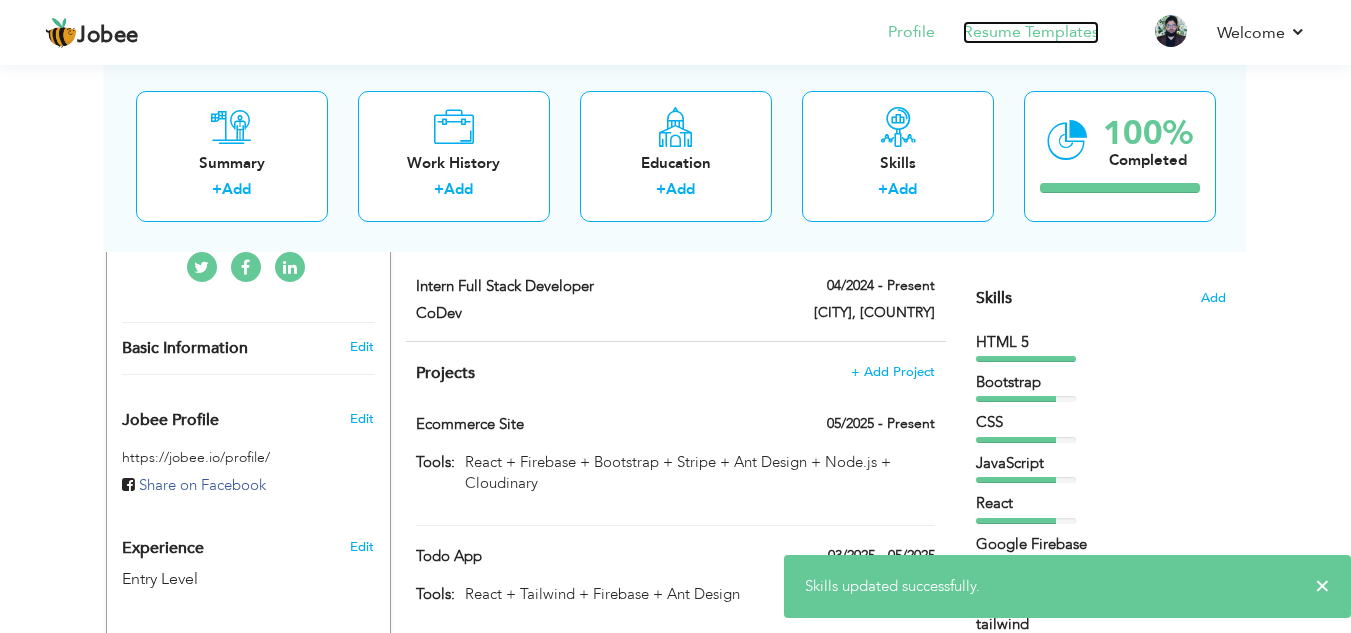 click on "Resume Templates" at bounding box center [1031, 32] 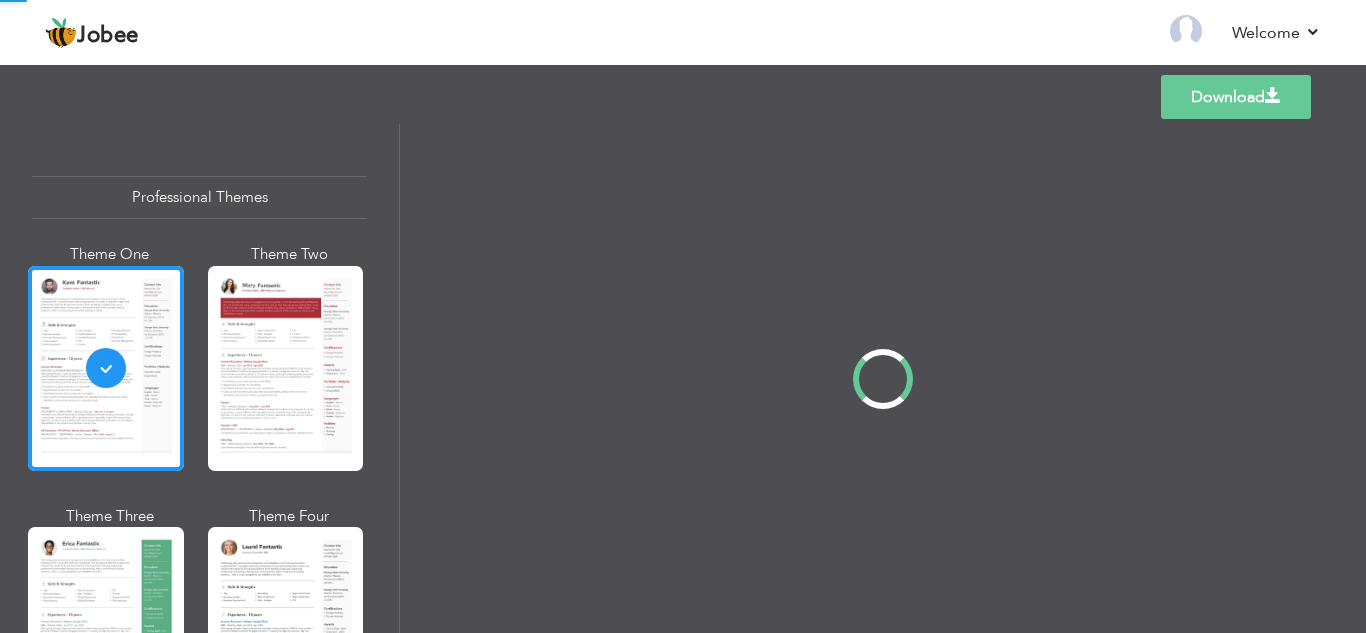 scroll, scrollTop: 0, scrollLeft: 0, axis: both 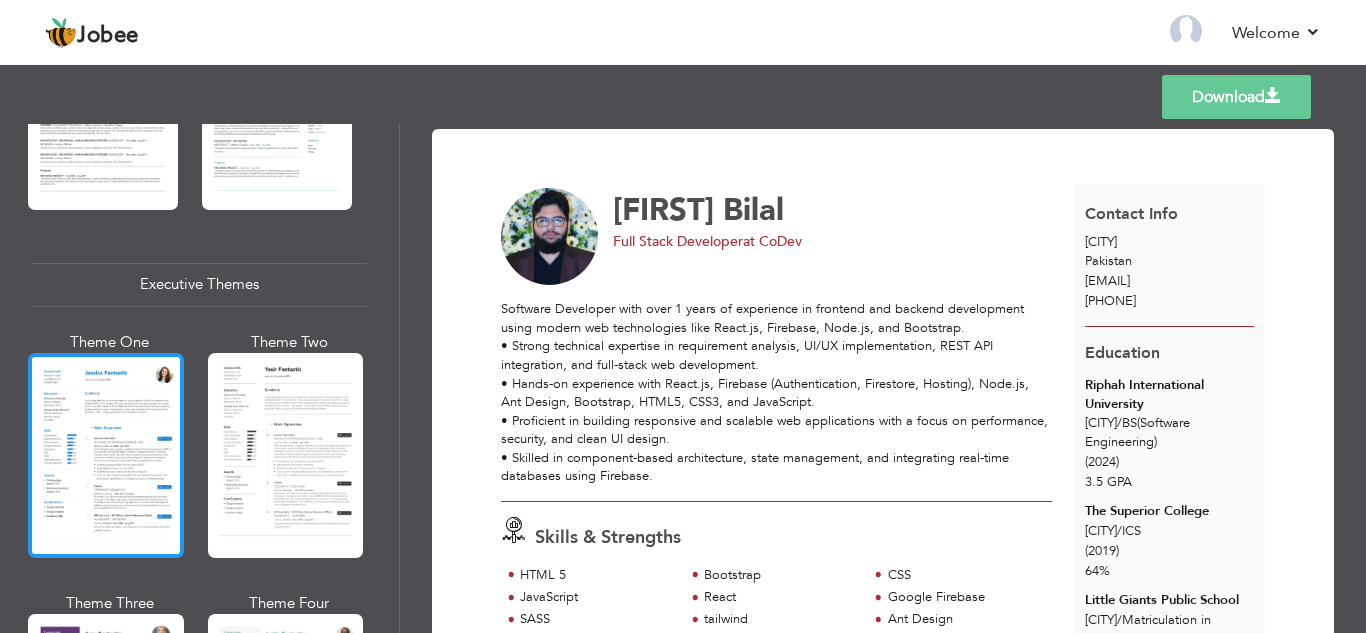 click at bounding box center (106, 455) 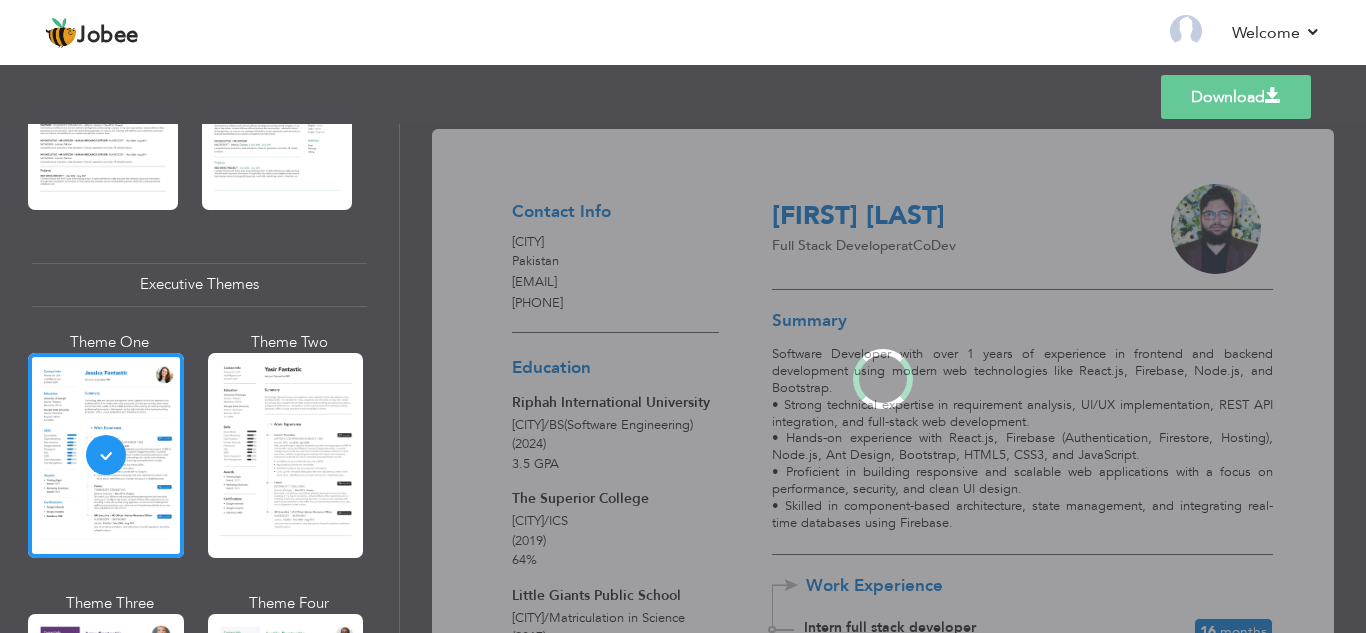 scroll, scrollTop: 1379, scrollLeft: 0, axis: vertical 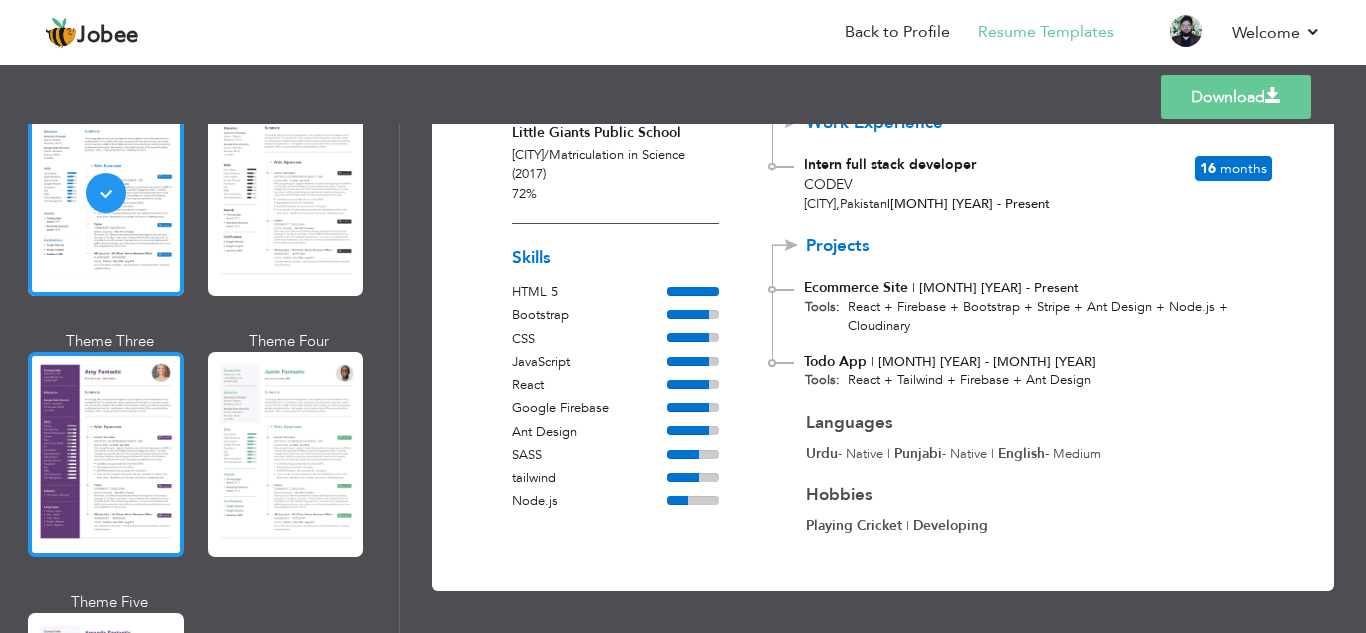 click at bounding box center [106, 454] 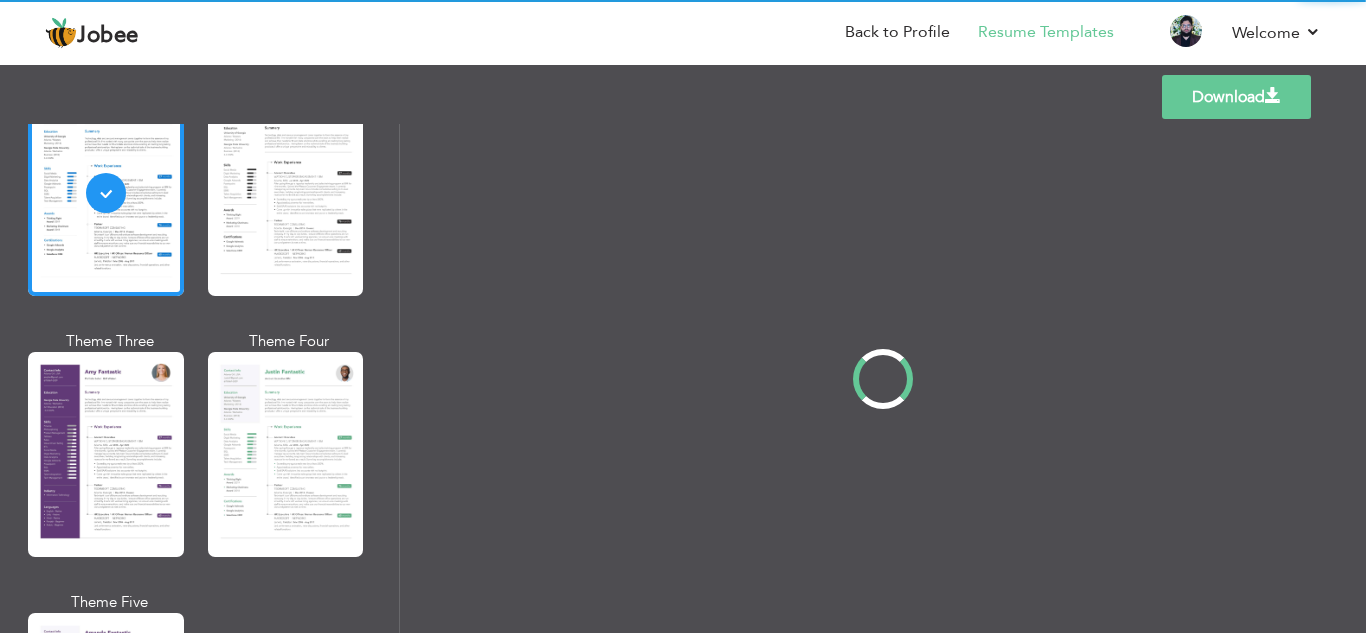 scroll, scrollTop: 1644, scrollLeft: 0, axis: vertical 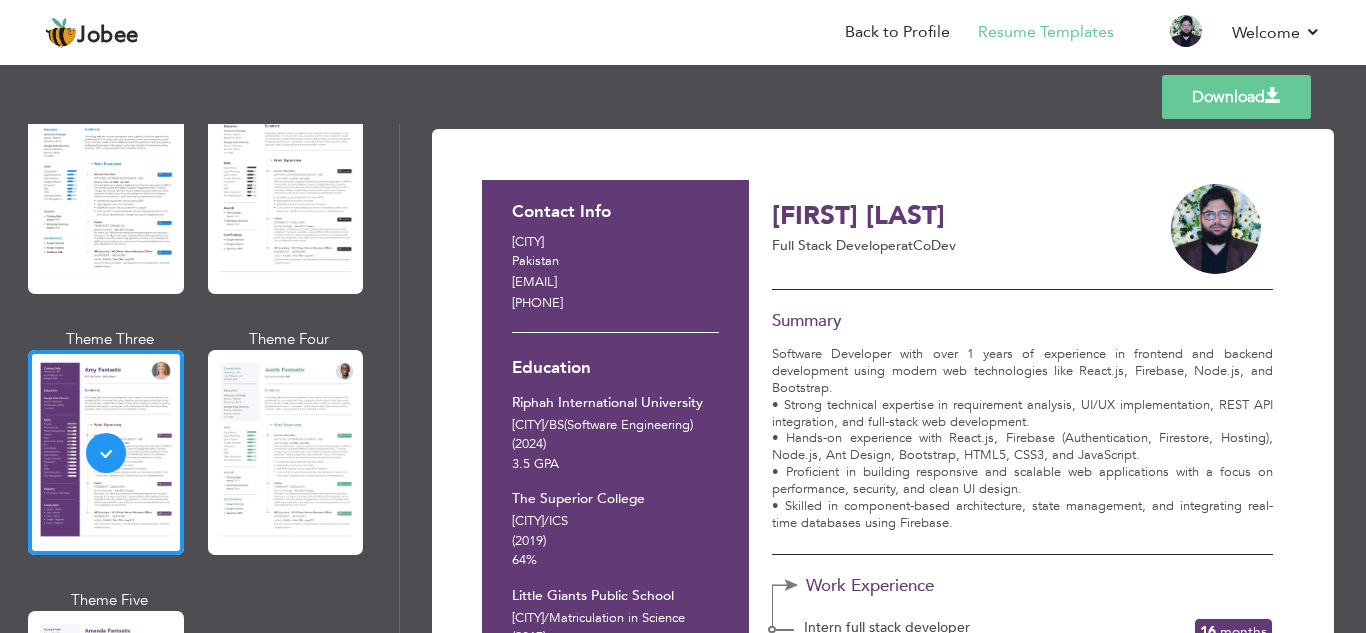 click on "Download" at bounding box center [1236, 97] 